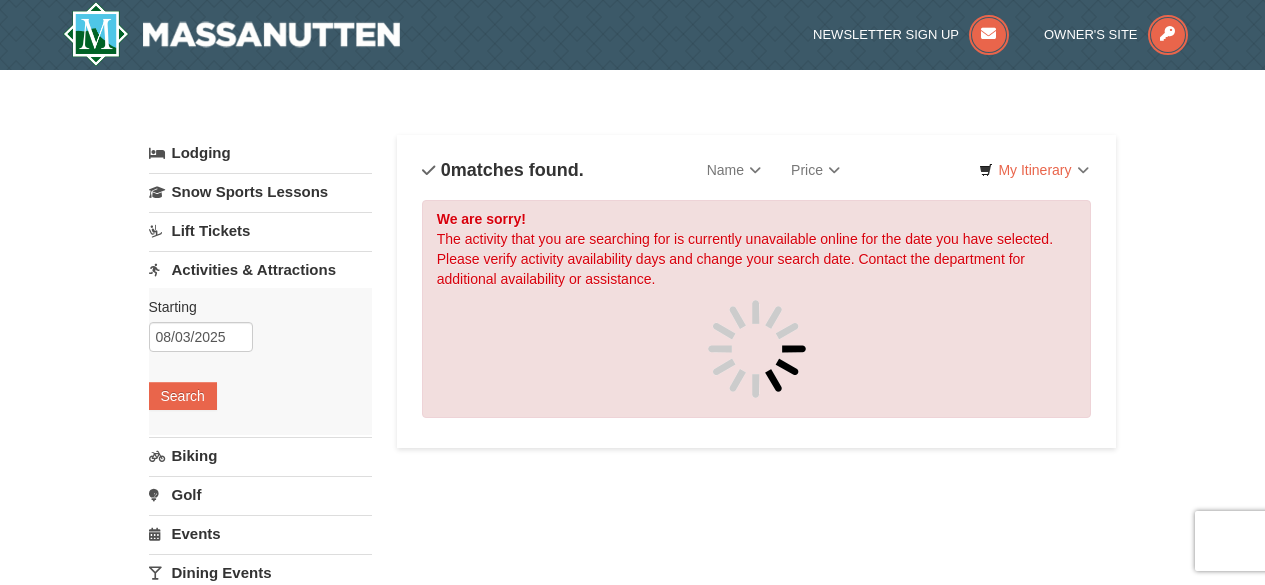 scroll, scrollTop: 0, scrollLeft: 0, axis: both 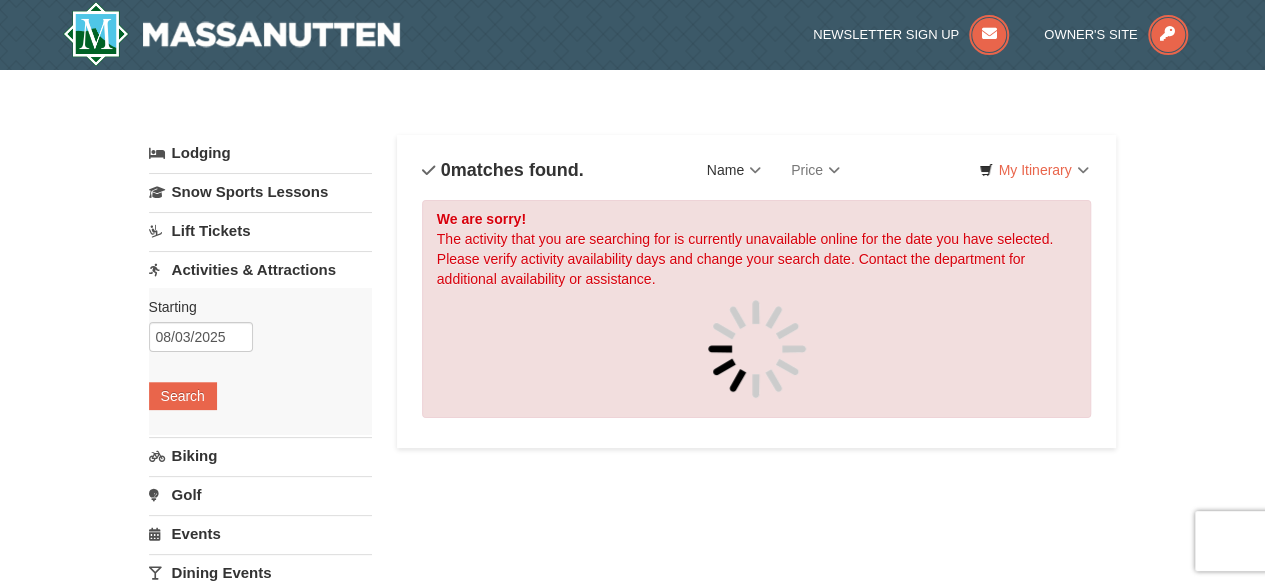 click on "Name" at bounding box center [734, 170] 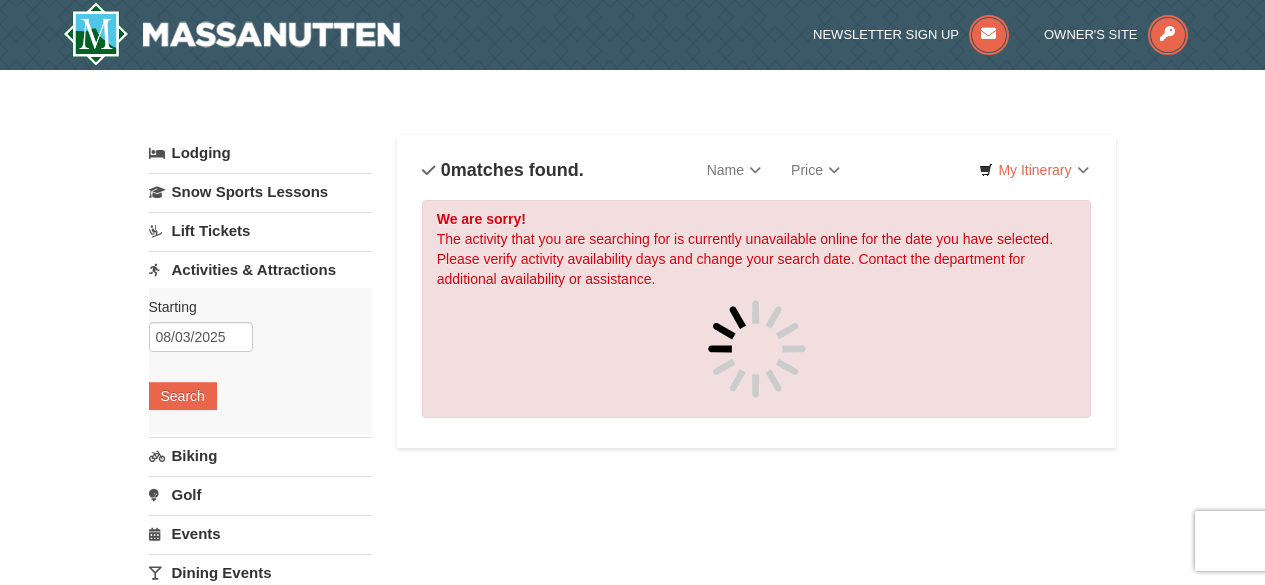 scroll, scrollTop: 0, scrollLeft: 0, axis: both 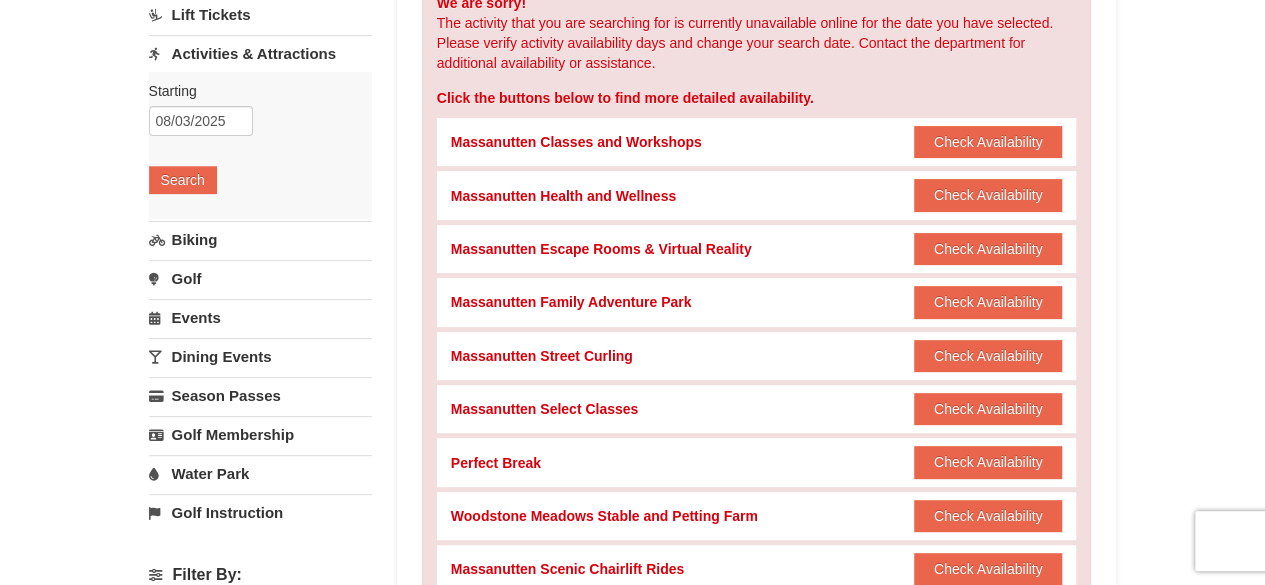 drag, startPoint x: 1279, startPoint y: 99, endPoint x: 1279, endPoint y: 159, distance: 60 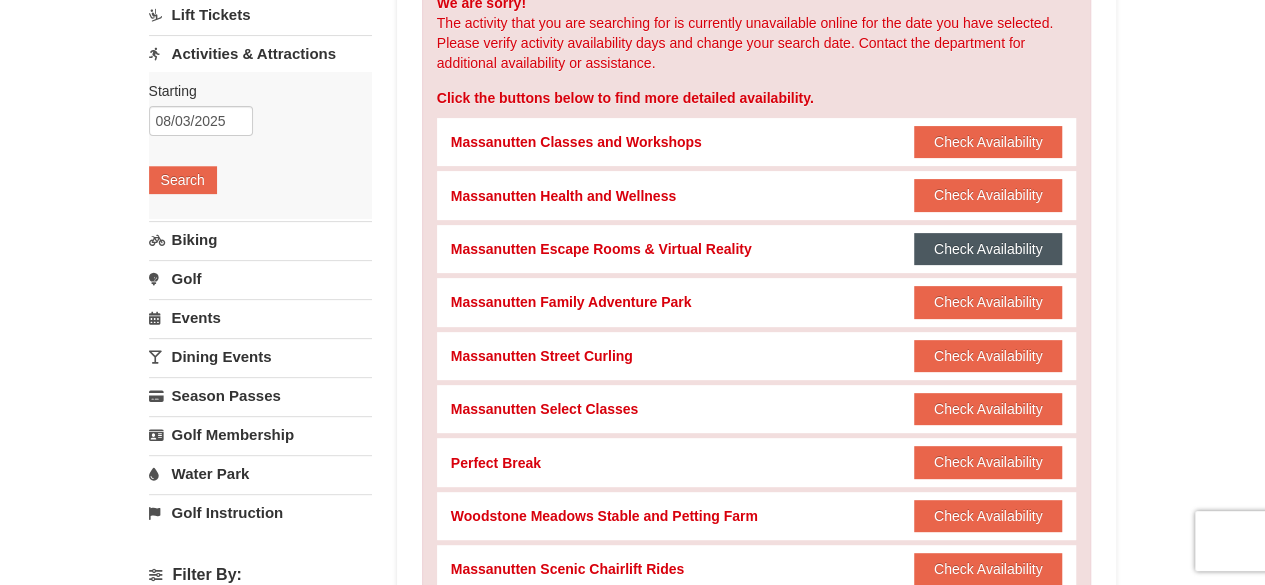 click on "Check Availability" at bounding box center [988, 249] 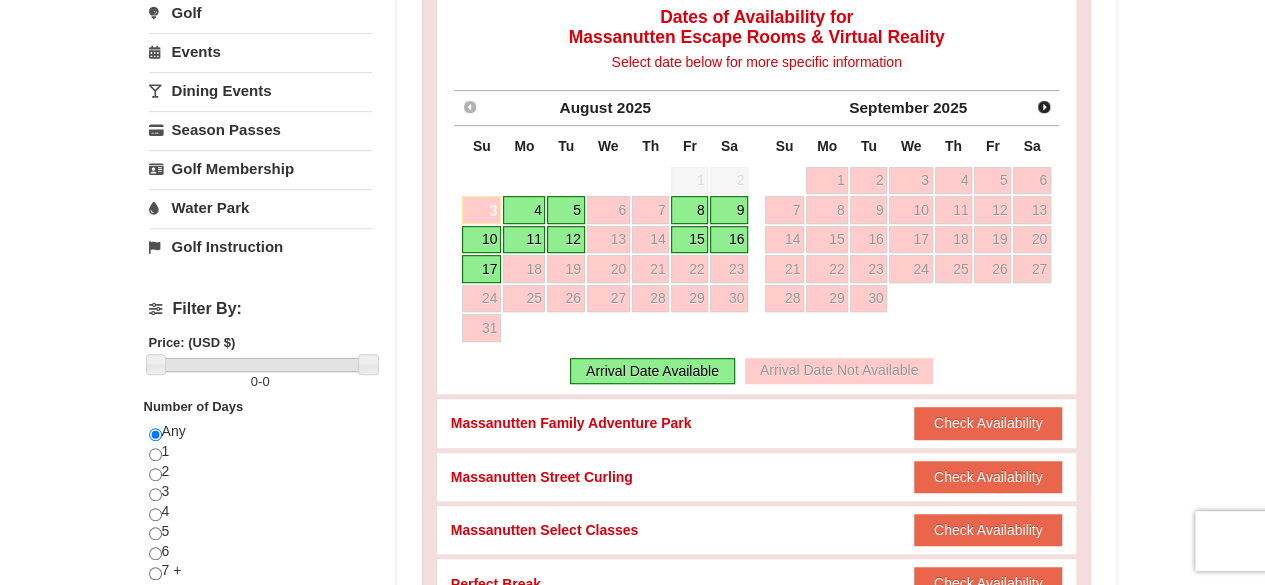 scroll, scrollTop: 486, scrollLeft: 0, axis: vertical 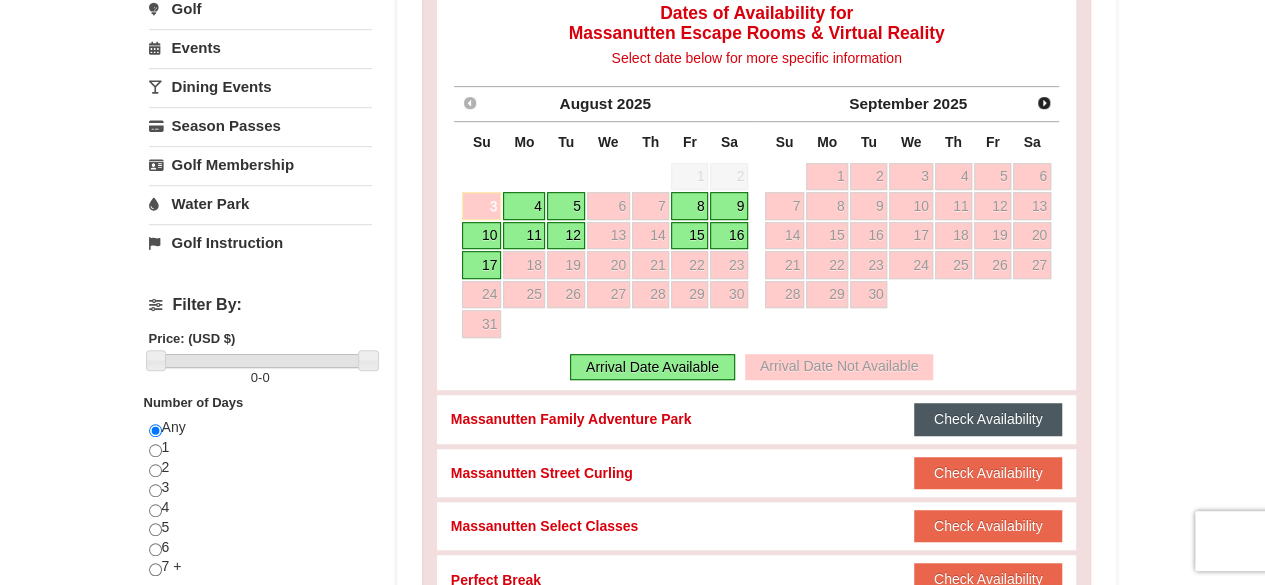 click on "Check Availability" at bounding box center (988, 419) 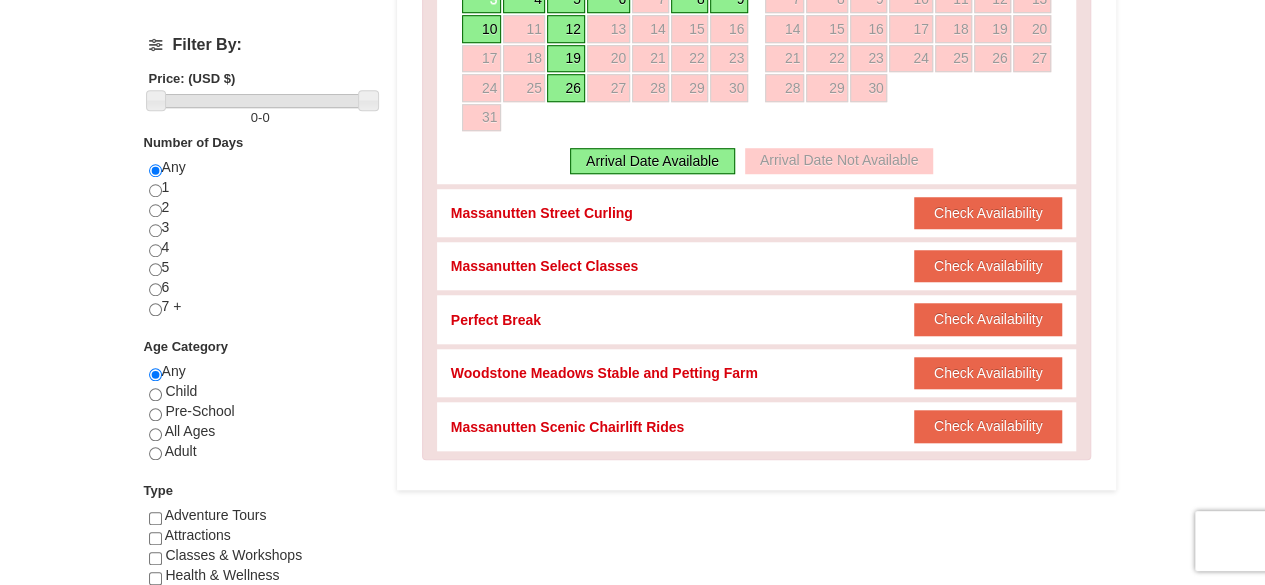 scroll, scrollTop: 748, scrollLeft: 0, axis: vertical 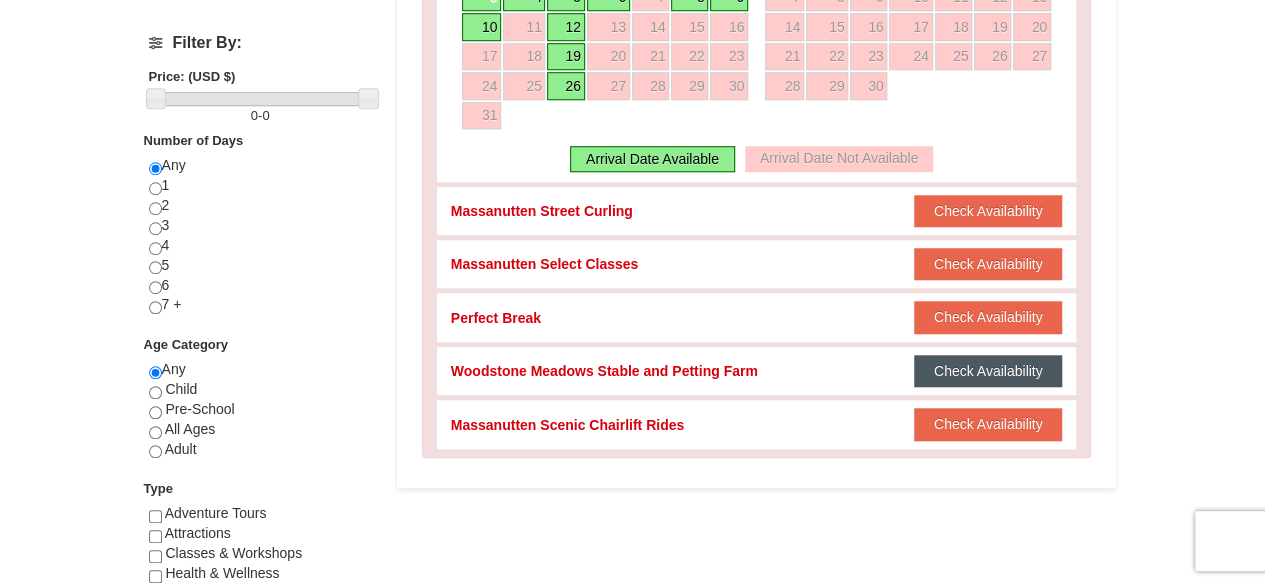 click on "Check Availability" at bounding box center [988, 371] 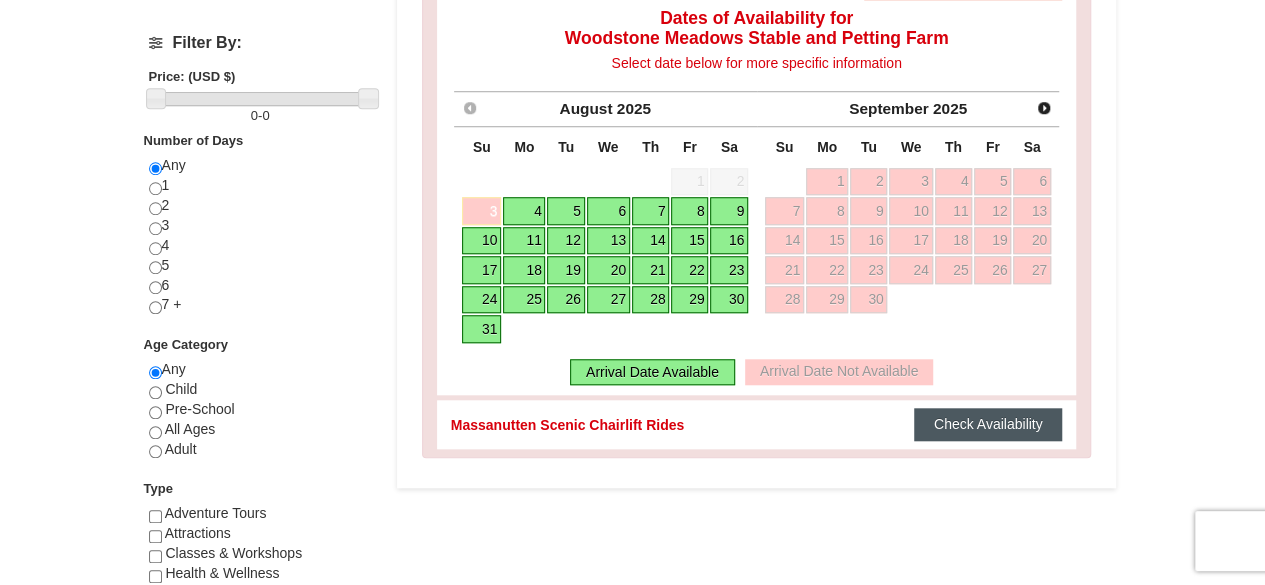 click on "Check Availability" at bounding box center (988, 424) 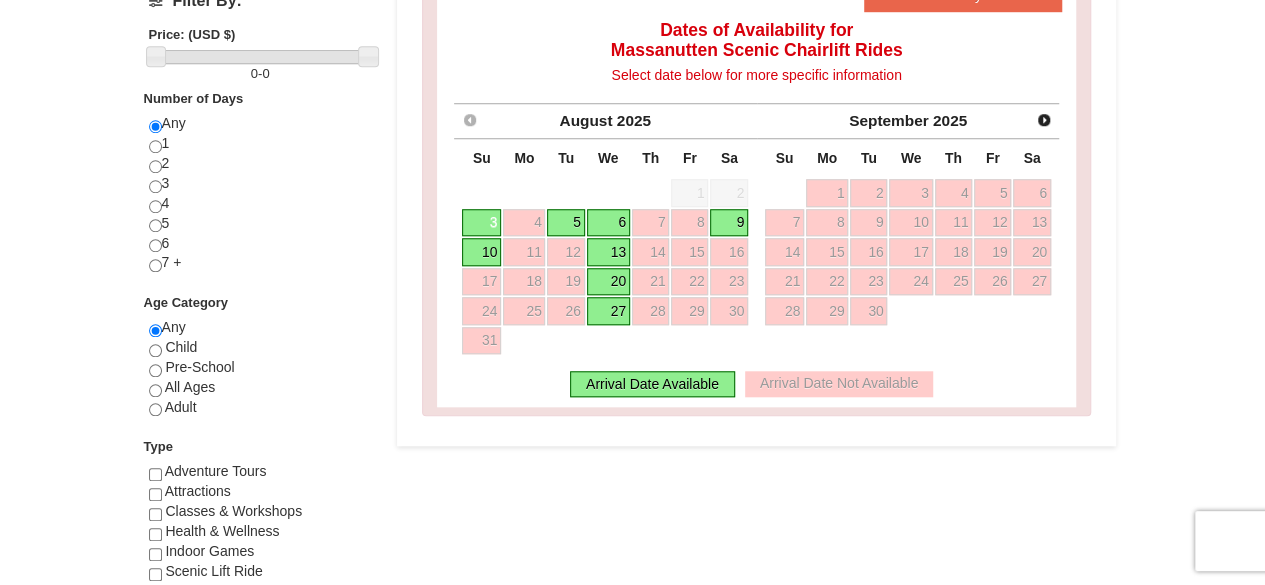 scroll, scrollTop: 750, scrollLeft: 0, axis: vertical 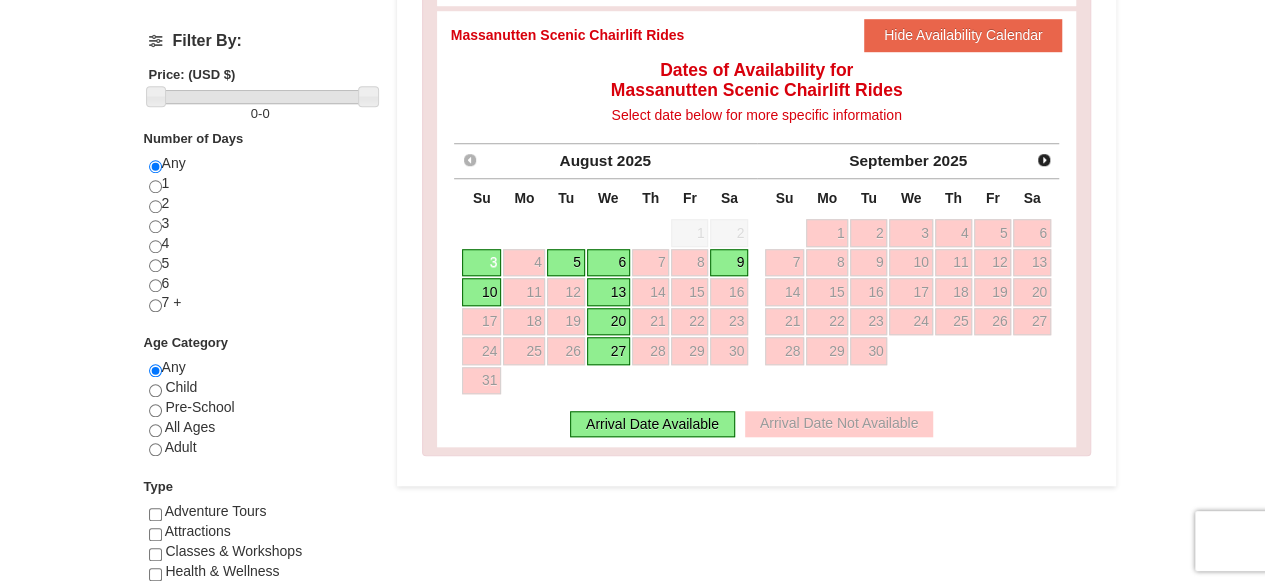 click on "3" at bounding box center (481, 263) 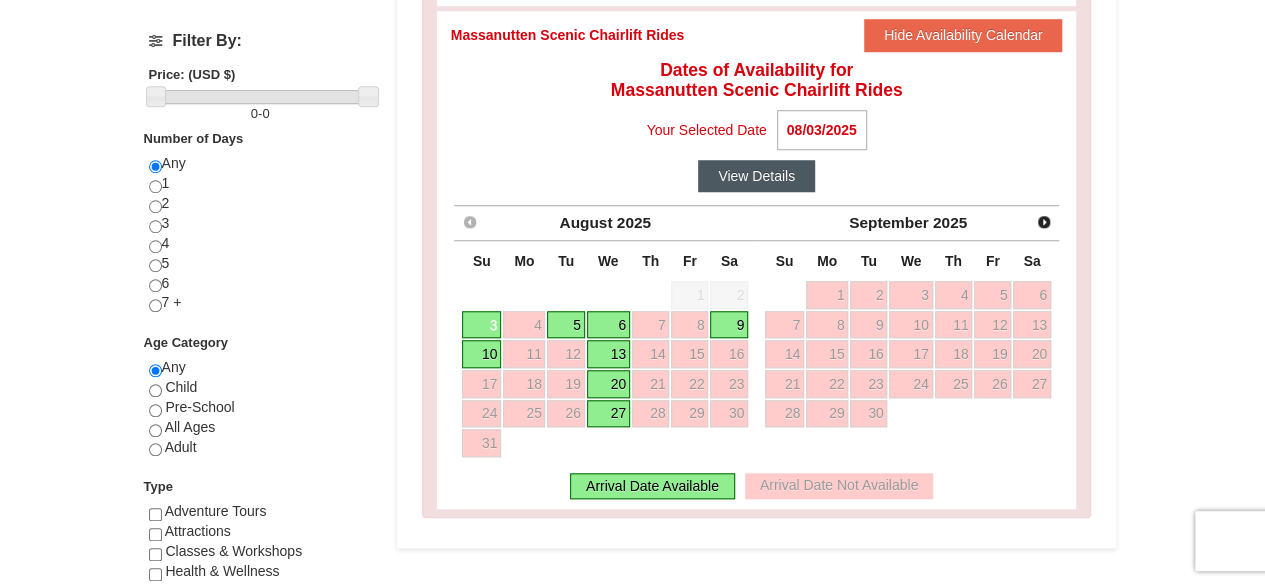 click on "View Details" at bounding box center [756, 176] 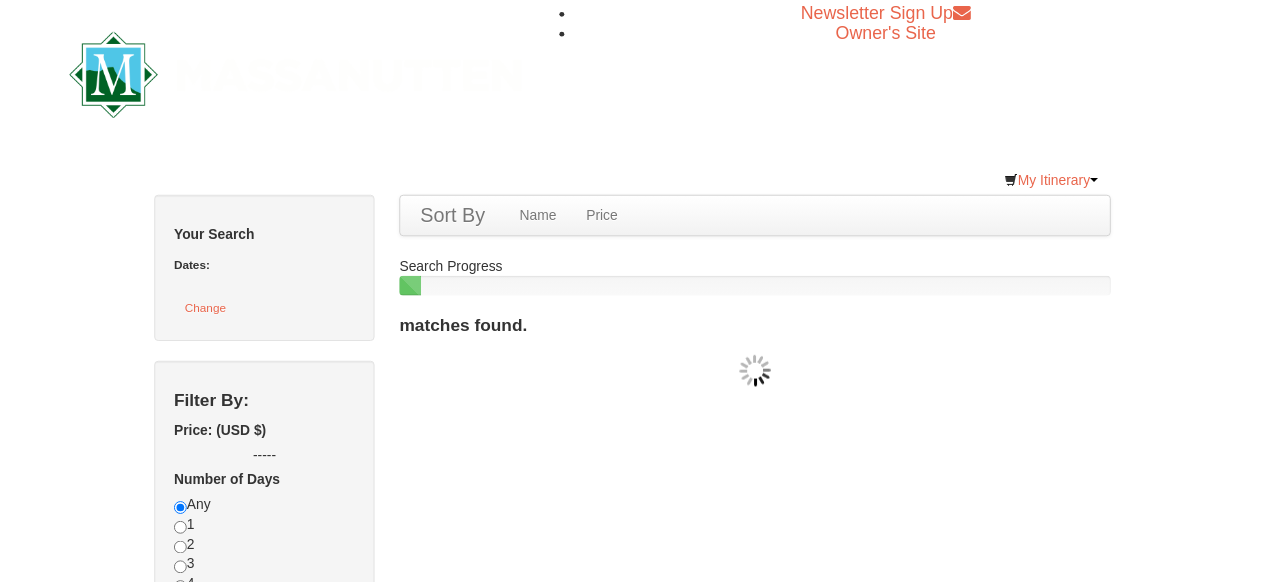 scroll, scrollTop: 0, scrollLeft: 0, axis: both 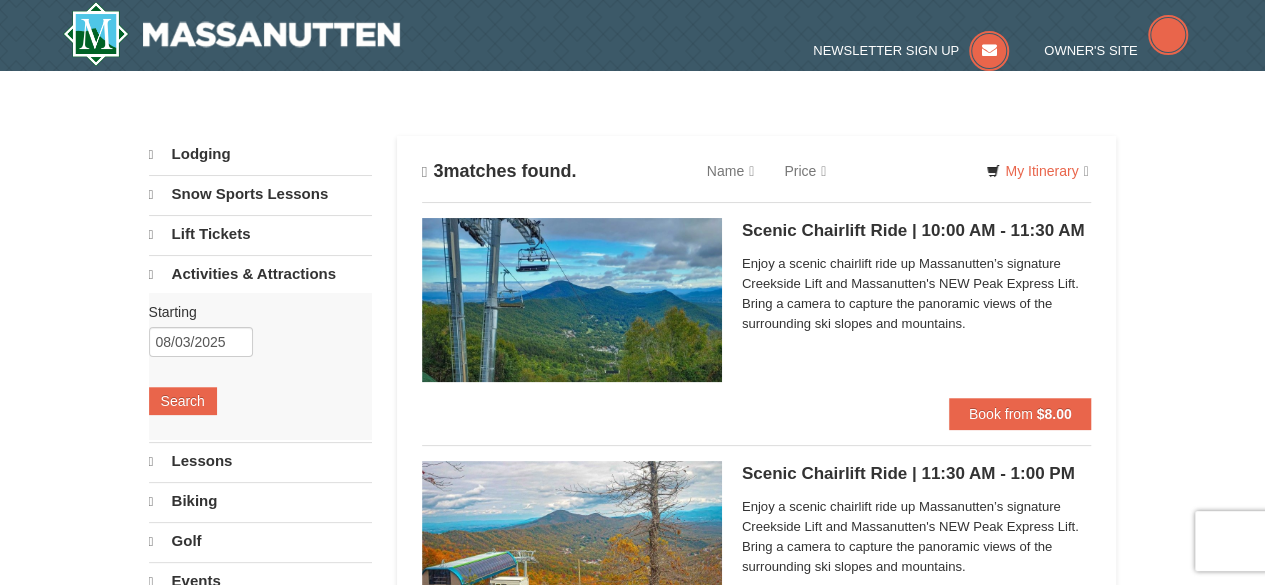 select on "8" 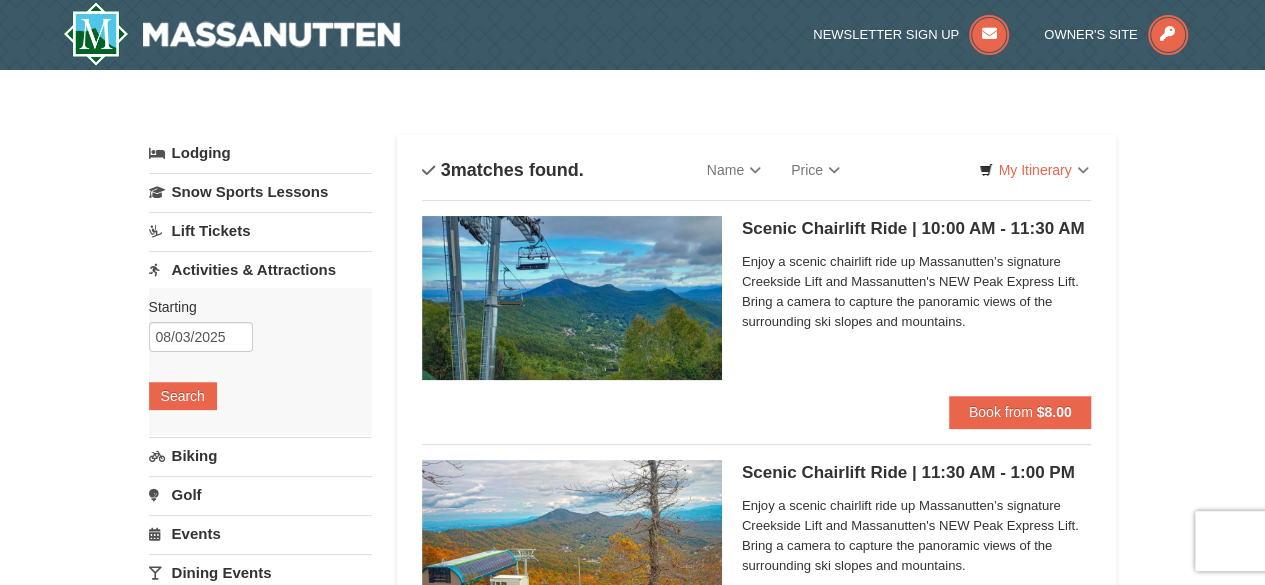 scroll, scrollTop: 0, scrollLeft: 0, axis: both 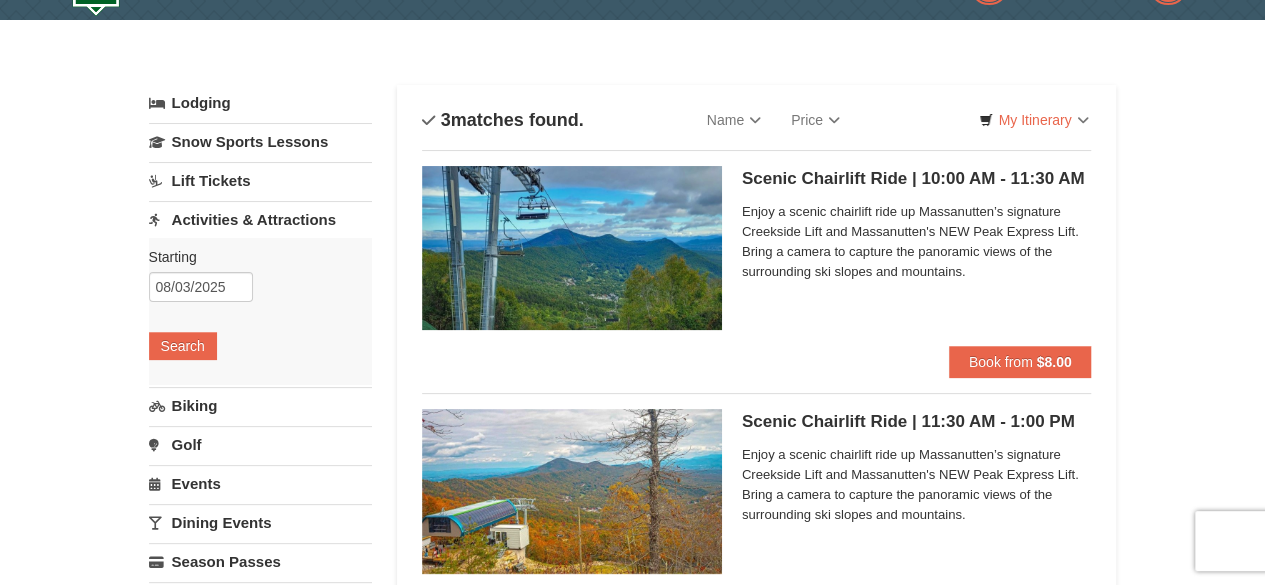 click on "Activities & Attractions" at bounding box center [260, 219] 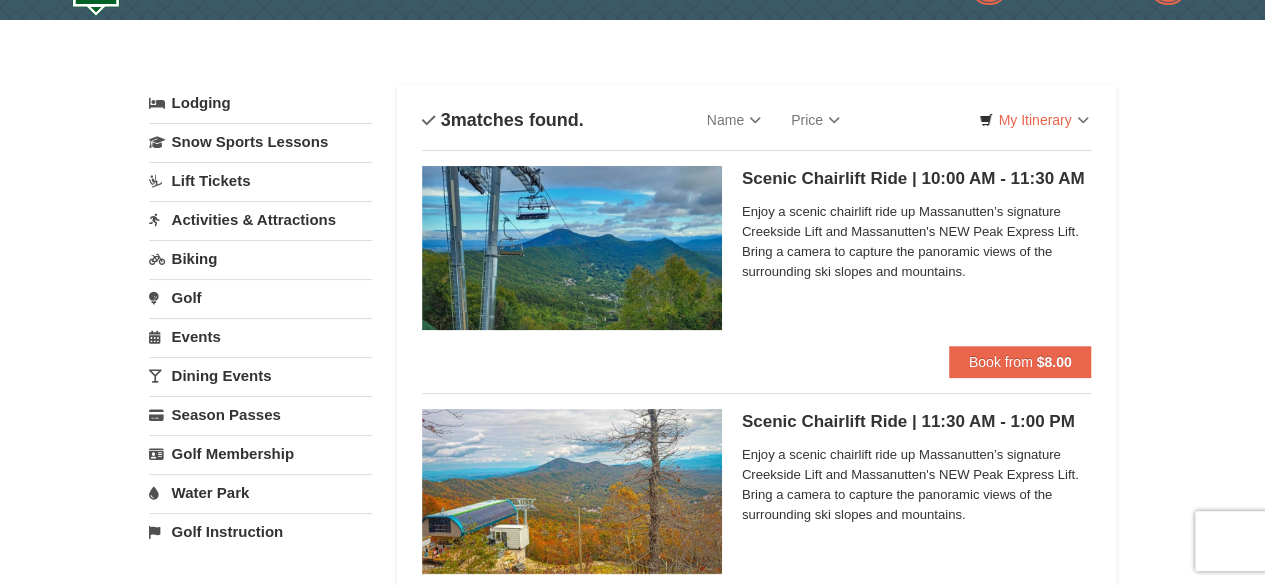 click on "Activities & Attractions" at bounding box center [260, 219] 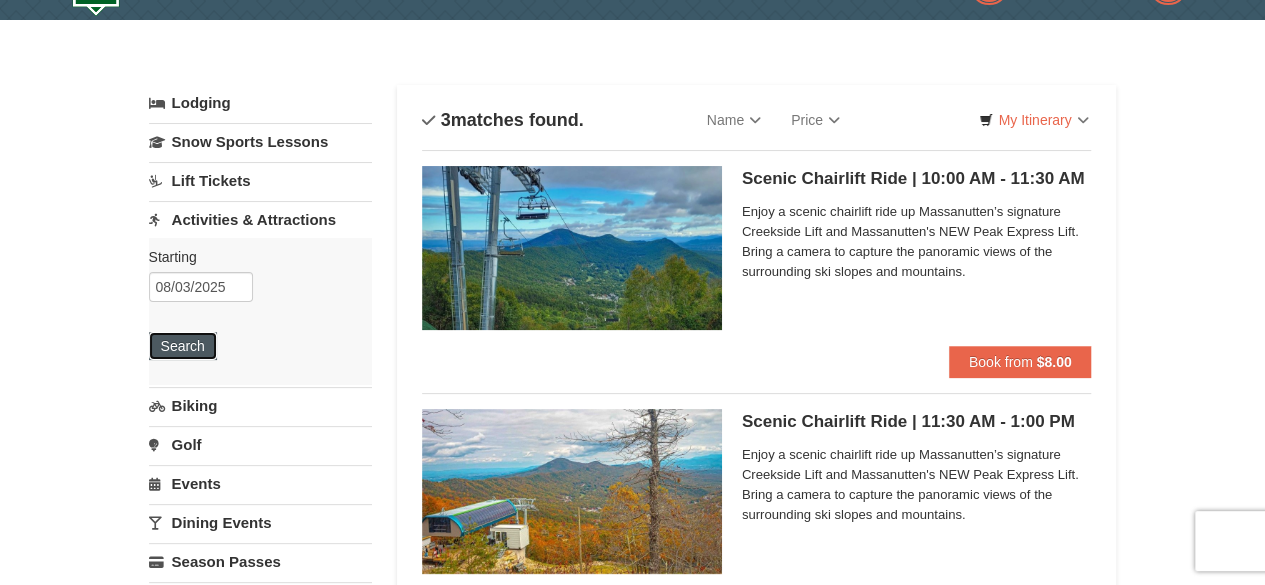 click on "Search" at bounding box center (183, 346) 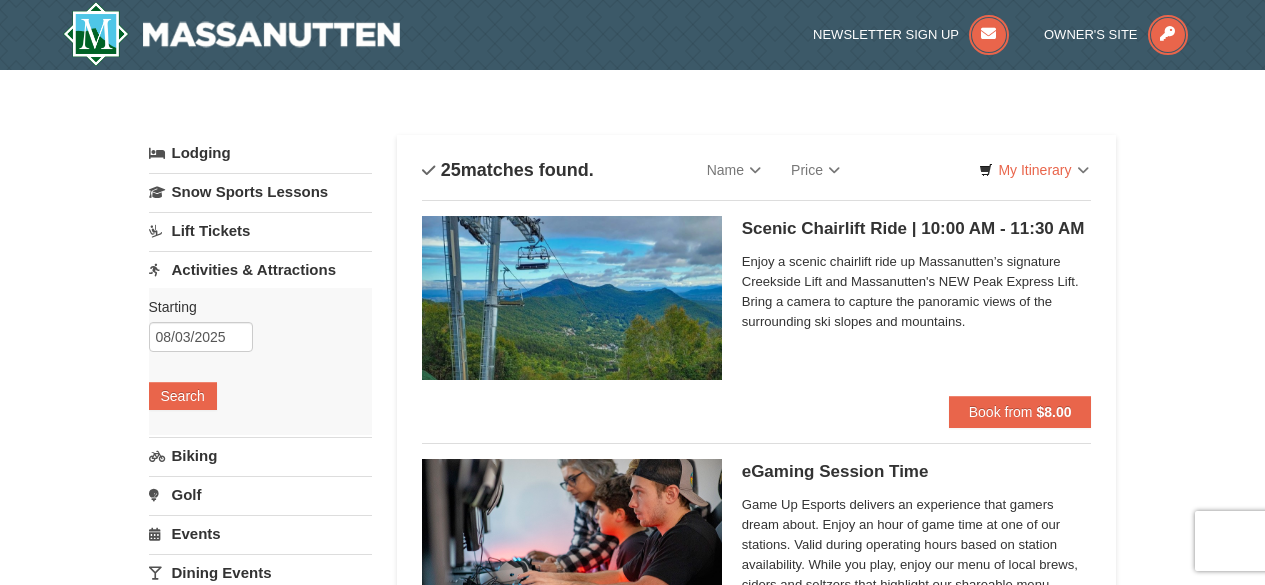 scroll, scrollTop: 0, scrollLeft: 0, axis: both 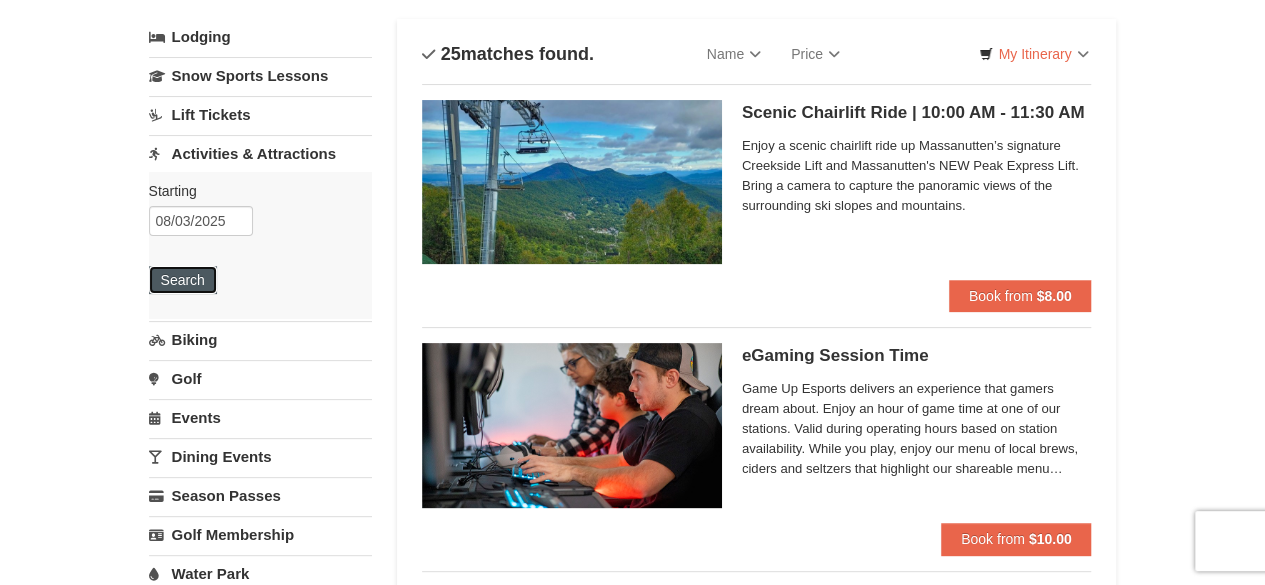 click on "Search" at bounding box center (183, 280) 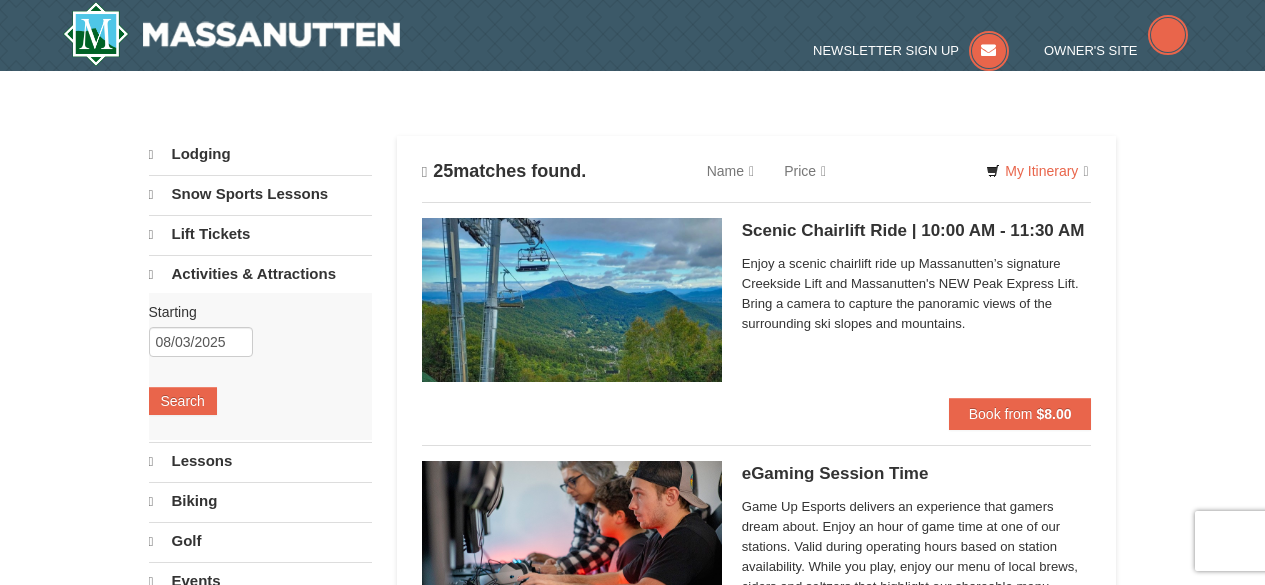 scroll, scrollTop: 0, scrollLeft: 0, axis: both 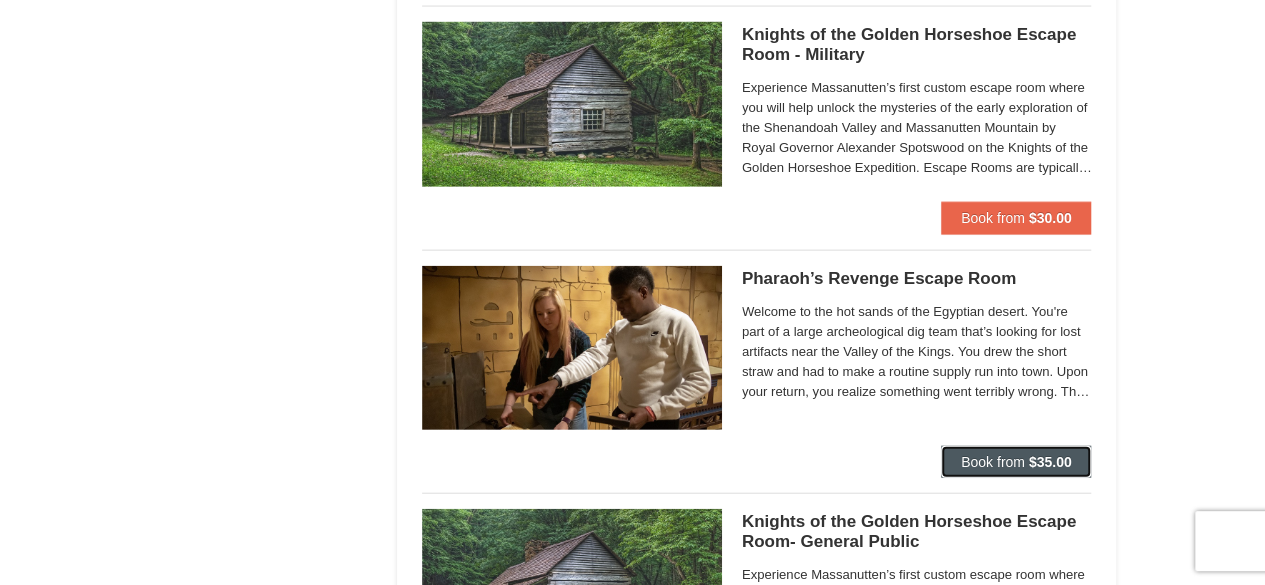 click on "Book from" at bounding box center [993, 462] 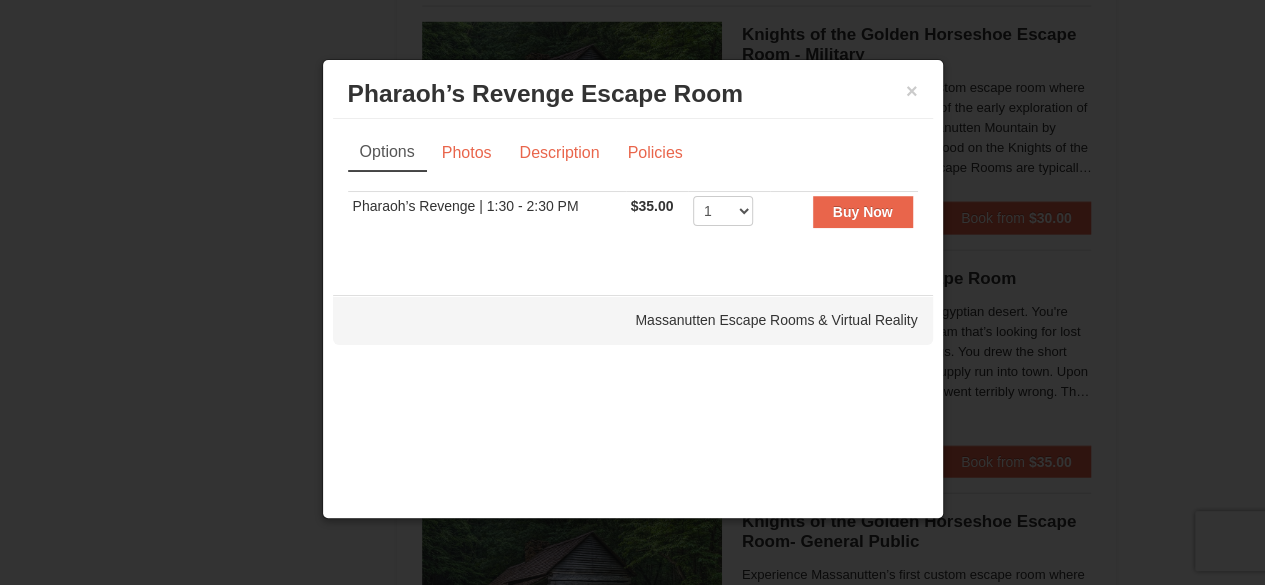 click on "Pharaoh’s Revenge | 1:30 - 2:30 PM" at bounding box center (487, 215) 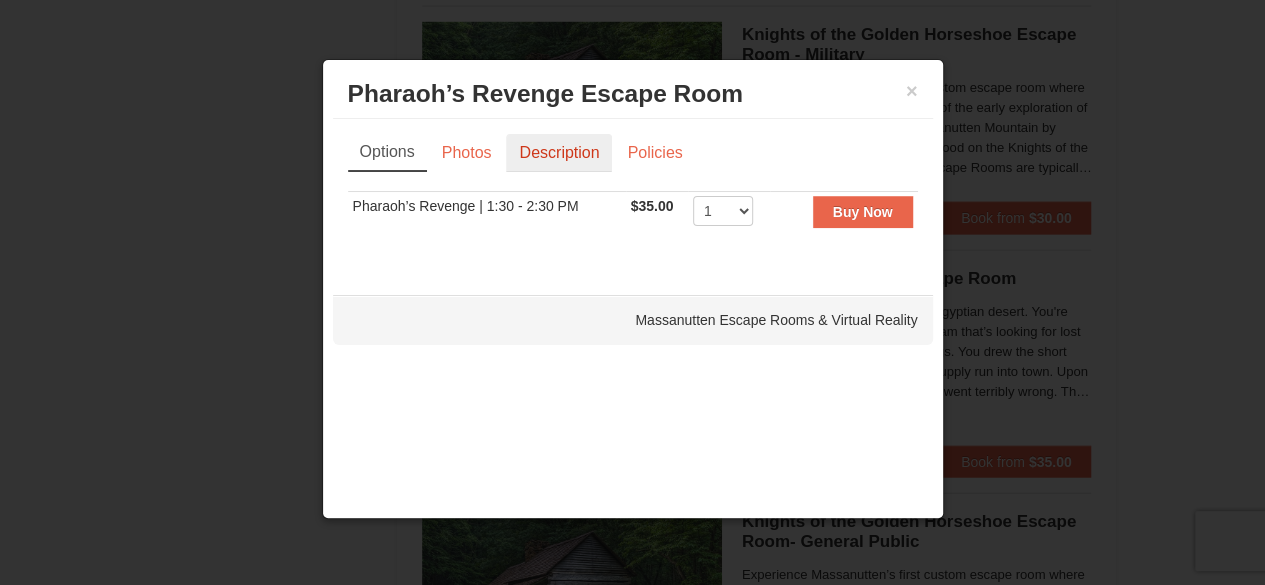 click on "Description" at bounding box center (559, 153) 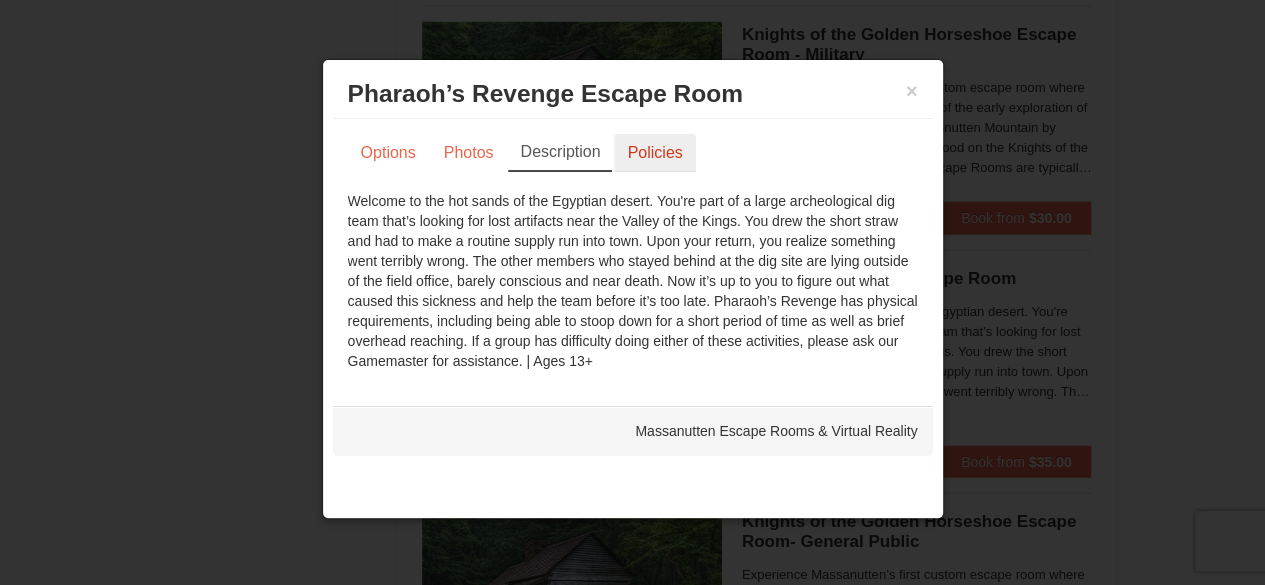 click on "Policies" at bounding box center [654, 153] 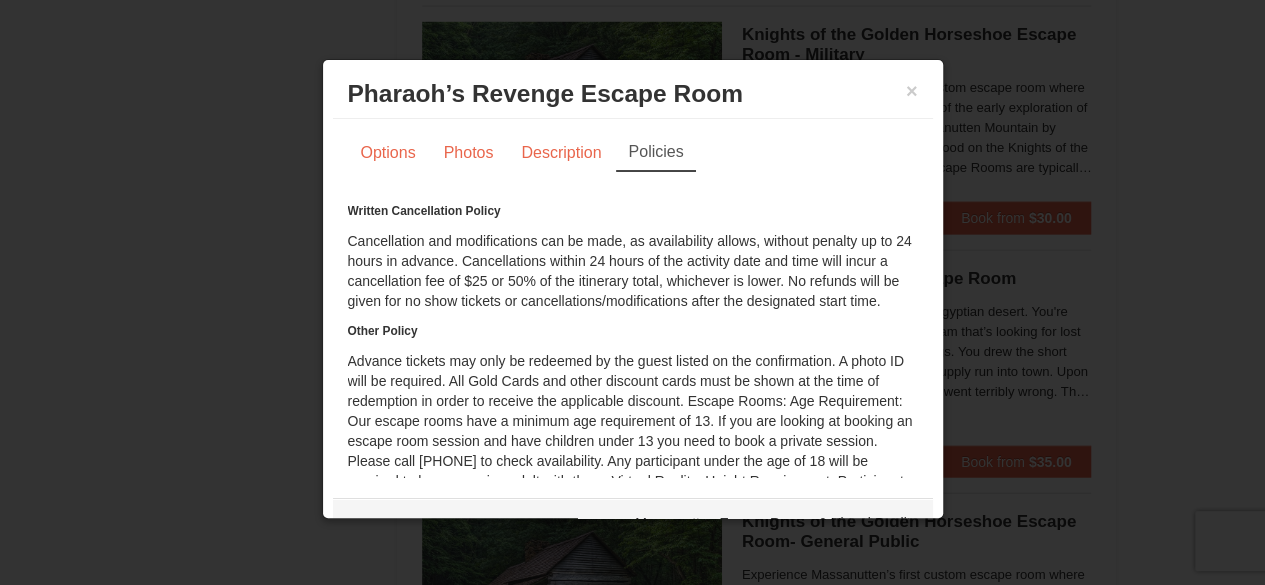 click on "Options
Photos
Description
Policies
Sorry, no matches found.
Please remove some filters, or change your dates to find available options.
Pharaoh’s Revenge | 1:30 - 2:30 PM
$35.00
Includes all fees. Tax excluded.
1 2 3 4 5 6 7 8
Buy Now" at bounding box center (633, 342) 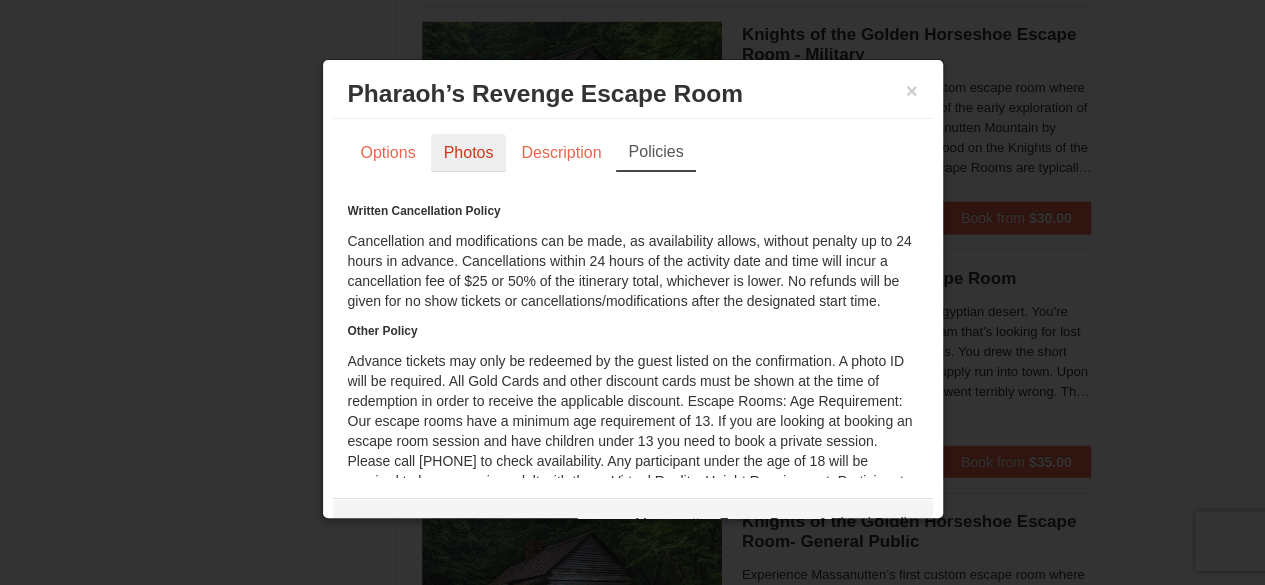 click on "Photos" at bounding box center [469, 153] 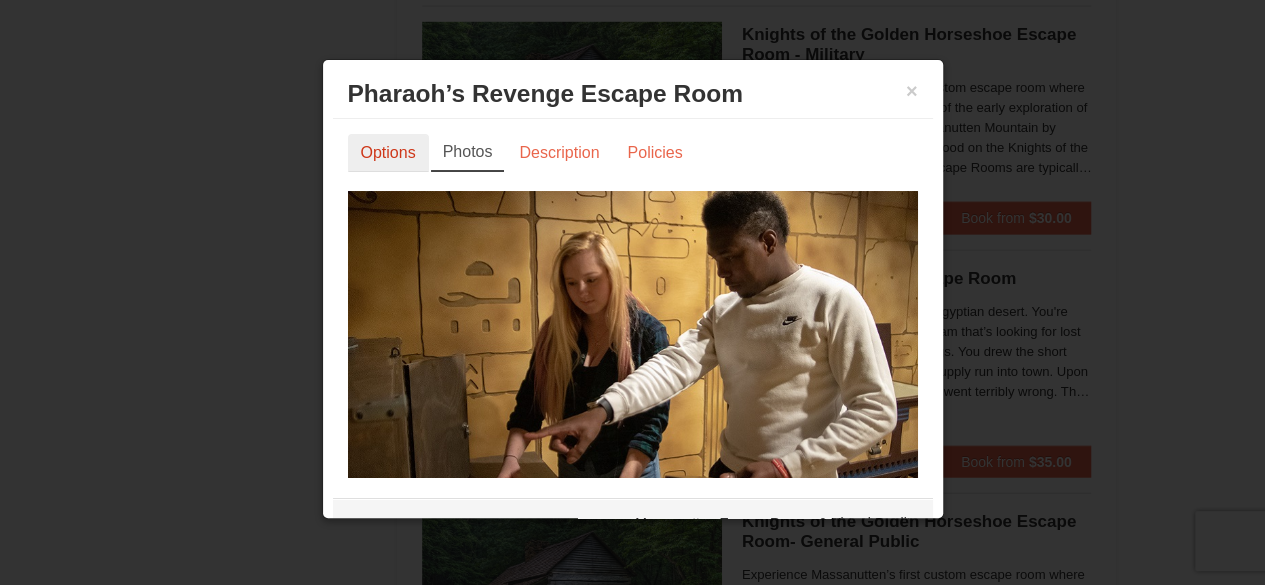 click on "Options" at bounding box center (388, 153) 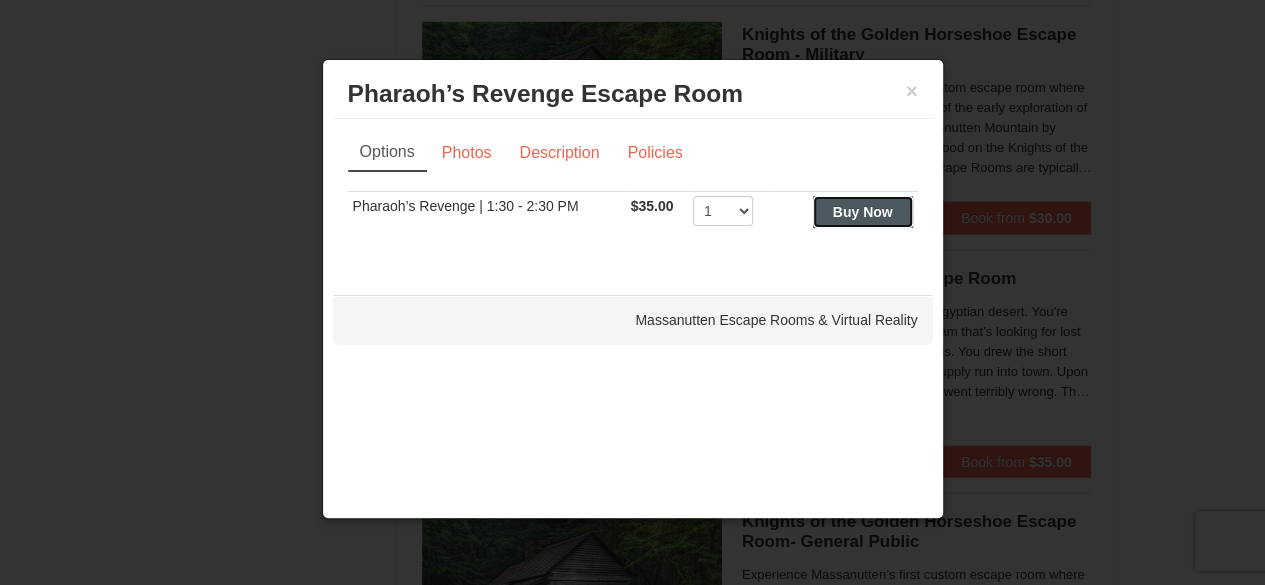 click on "Buy Now" at bounding box center [863, 212] 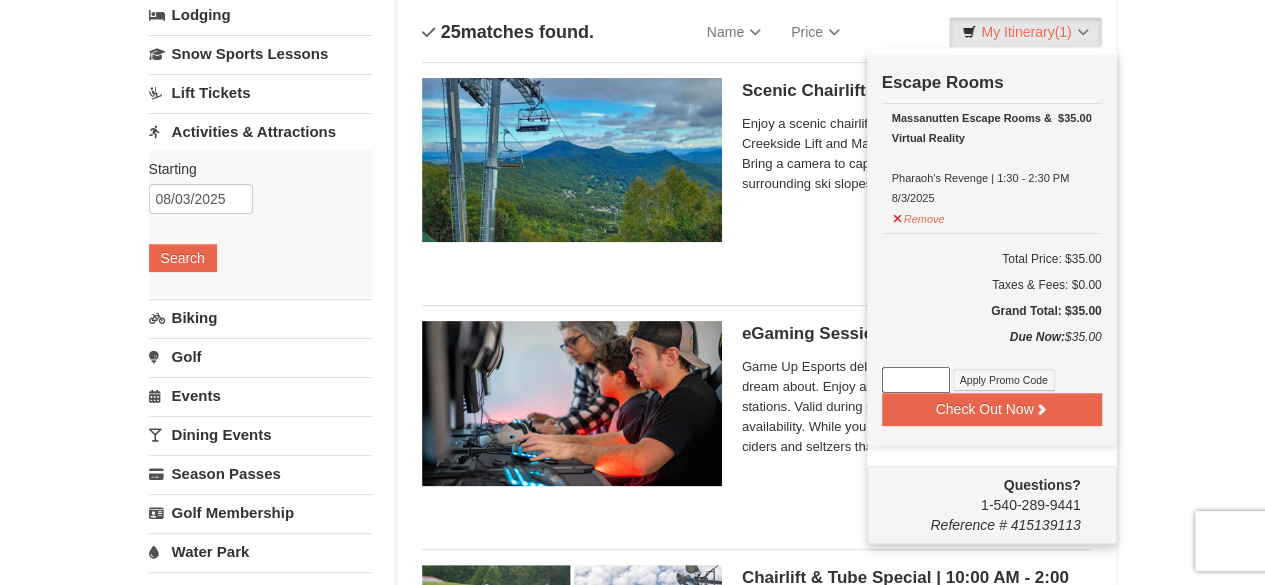 scroll, scrollTop: 6, scrollLeft: 0, axis: vertical 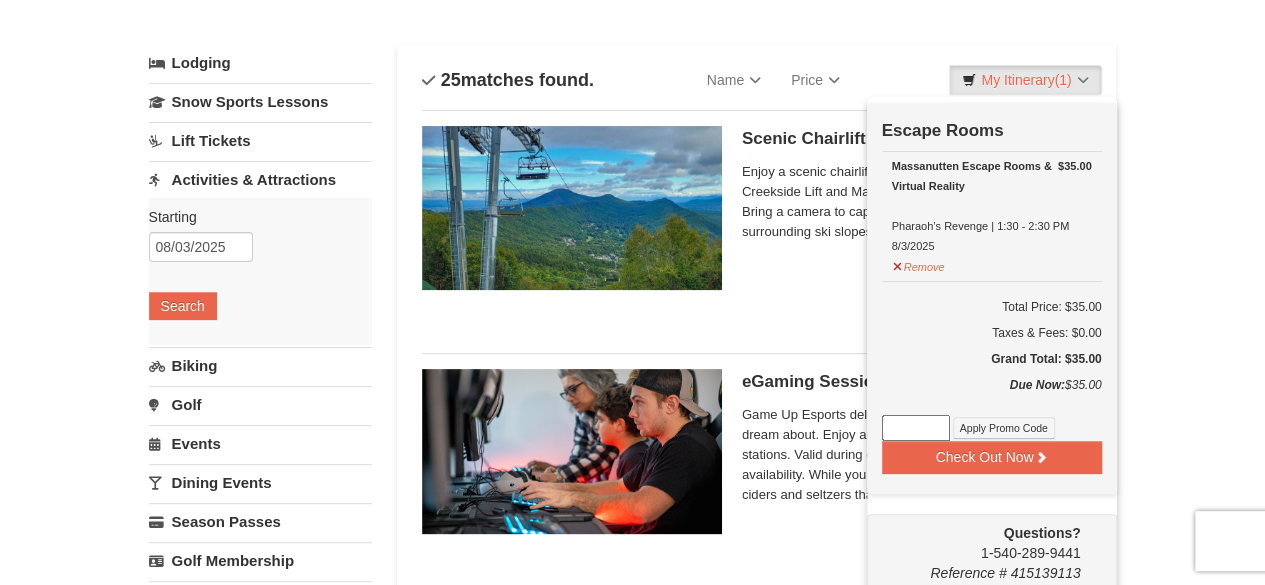 click on "×
Categories
List
Filter
My Itinerary (1)
Check Out Now
Escape Rooms
$35.00
Massanutten Escape Rooms & Virtual Reality
Pharaoh’s Revenge | 1:30 - 2:30 PM
[DATE]" at bounding box center [632, 3121] 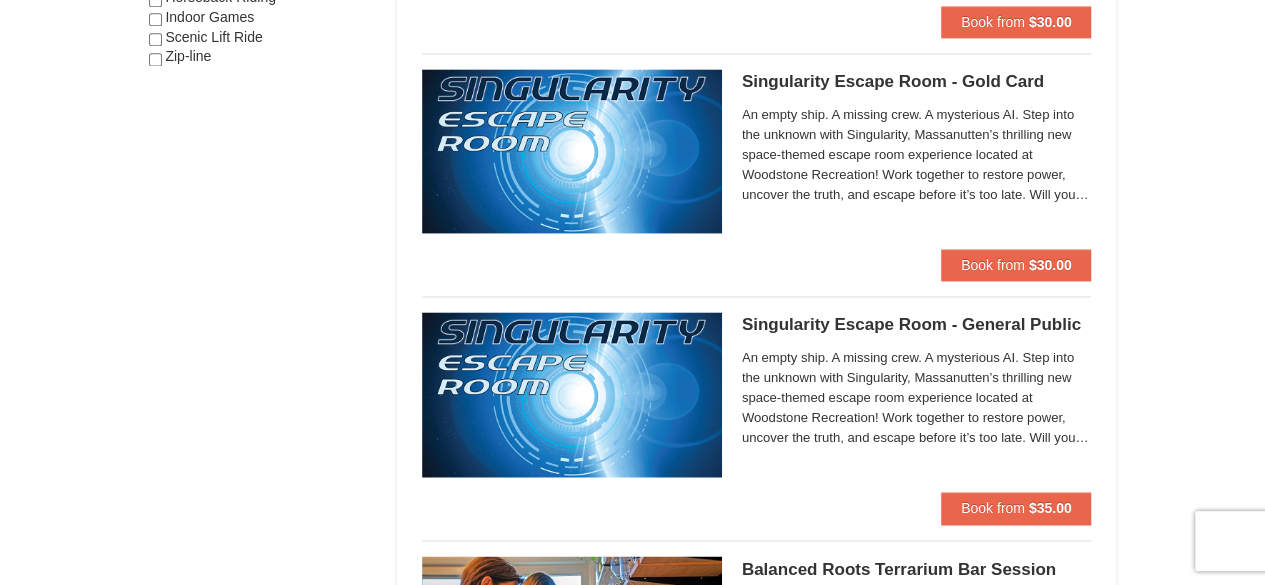 scroll, scrollTop: 1331, scrollLeft: 0, axis: vertical 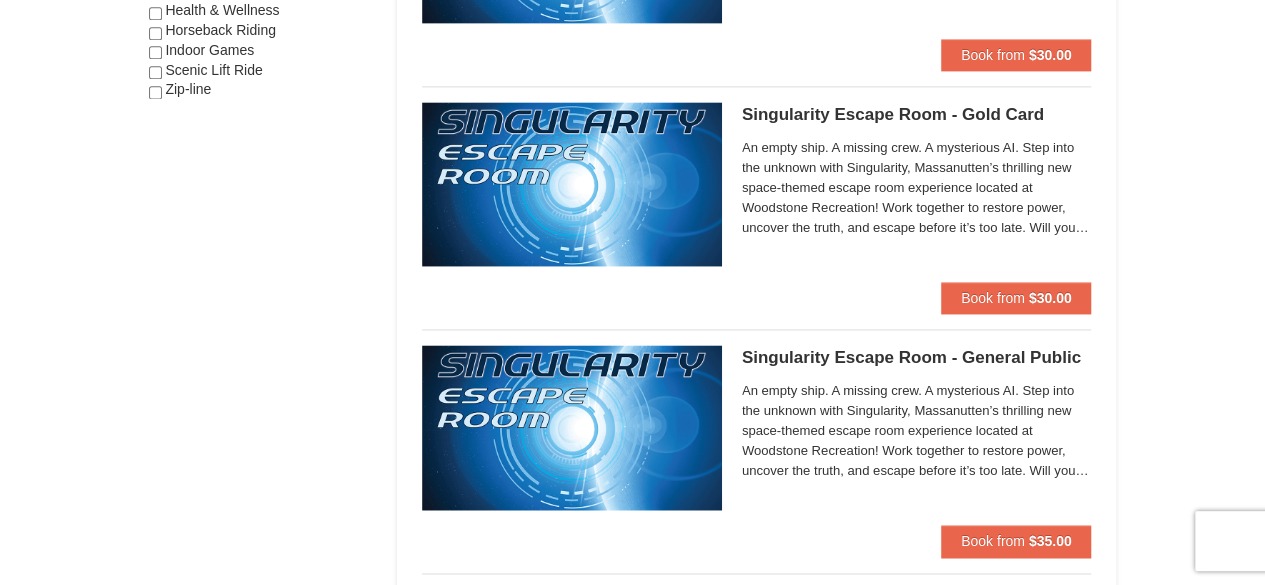 click on "×
Categories
List
Filter
My Itinerary (1)
Check Out Now
Escape Rooms
$35.00
Massanutten Escape Rooms & Virtual Reality
Pharaoh’s Revenge | 1:30 - 2:30 PM
[DATE]" at bounding box center (632, 1880) 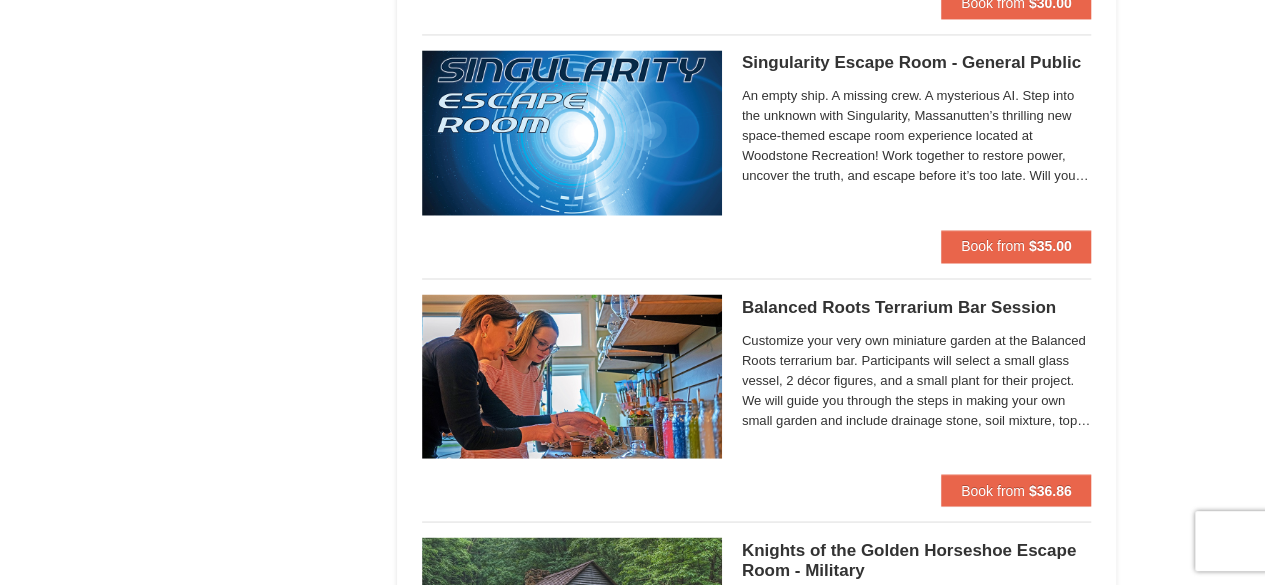 scroll, scrollTop: 1618, scrollLeft: 0, axis: vertical 